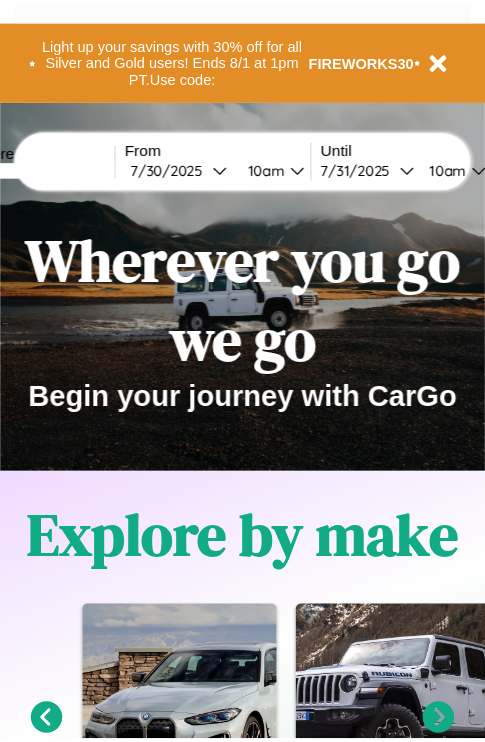 scroll, scrollTop: 0, scrollLeft: 0, axis: both 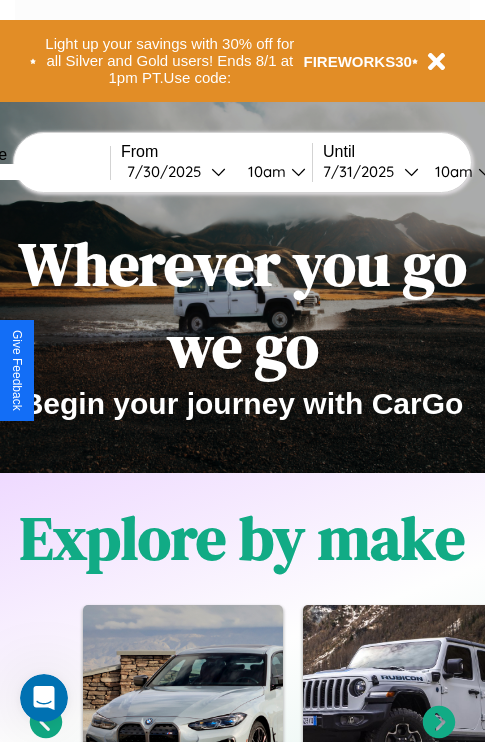 click at bounding box center (35, 172) 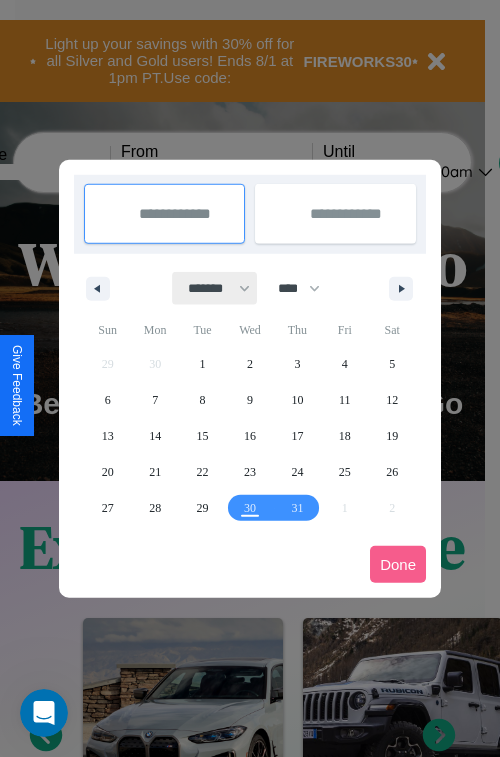 click on "******* ******** ***** ***** *** **** **** ****** ********* ******* ******** ********" at bounding box center [215, 288] 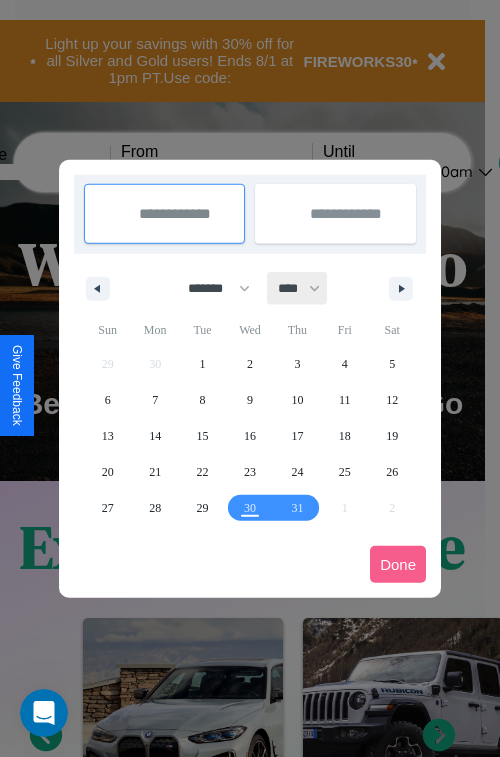 click on "**** **** **** **** **** **** **** **** **** **** **** **** **** **** **** **** **** **** **** **** **** **** **** **** **** **** **** **** **** **** **** **** **** **** **** **** **** **** **** **** **** **** **** **** **** **** **** **** **** **** **** **** **** **** **** **** **** **** **** **** **** **** **** **** **** **** **** **** **** **** **** **** **** **** **** **** **** **** **** **** **** **** **** **** **** **** **** **** **** **** **** **** **** **** **** **** **** **** **** **** **** **** **** **** **** **** **** **** **** **** **** **** **** **** **** **** **** **** **** **** ****" at bounding box center [298, 288] 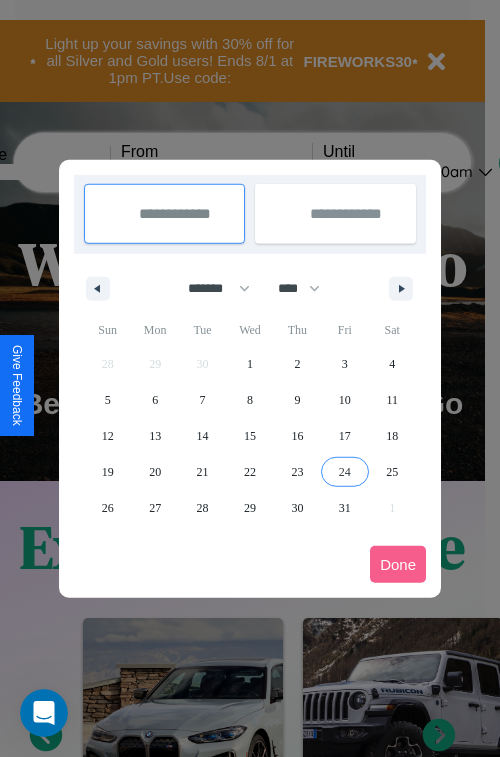 click on "24" at bounding box center [345, 472] 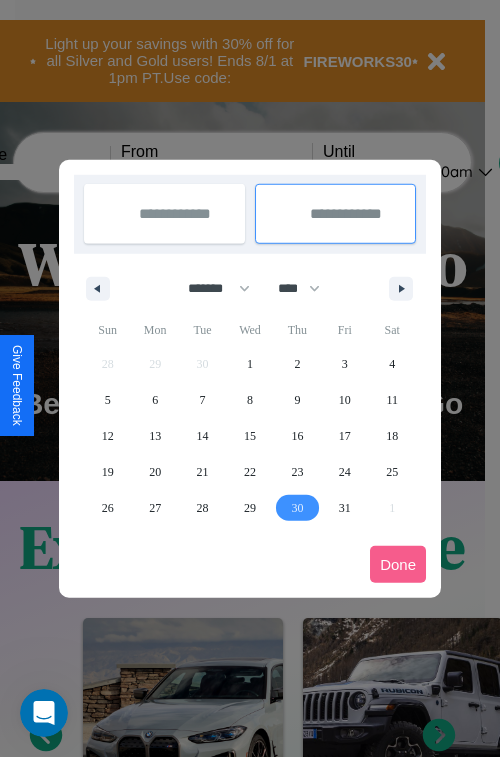 click on "30" at bounding box center [297, 508] 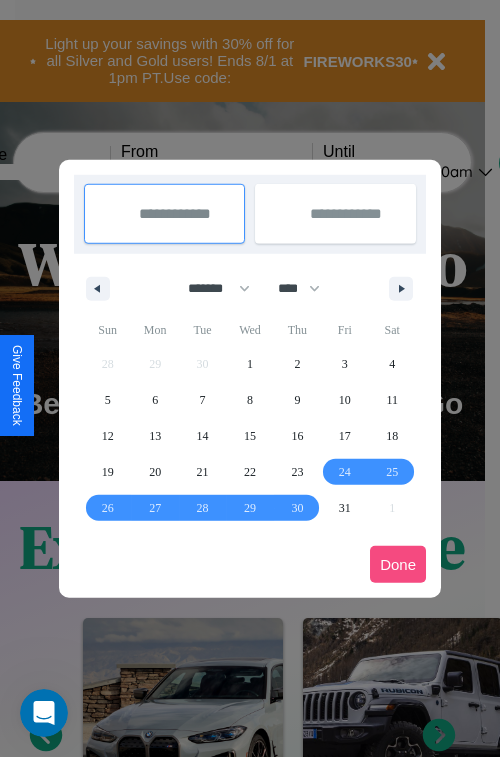 click on "Done" at bounding box center (398, 564) 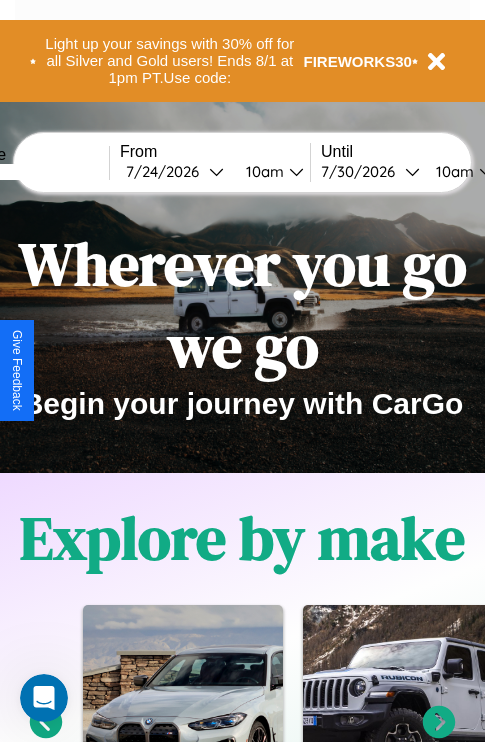 scroll, scrollTop: 0, scrollLeft: 76, axis: horizontal 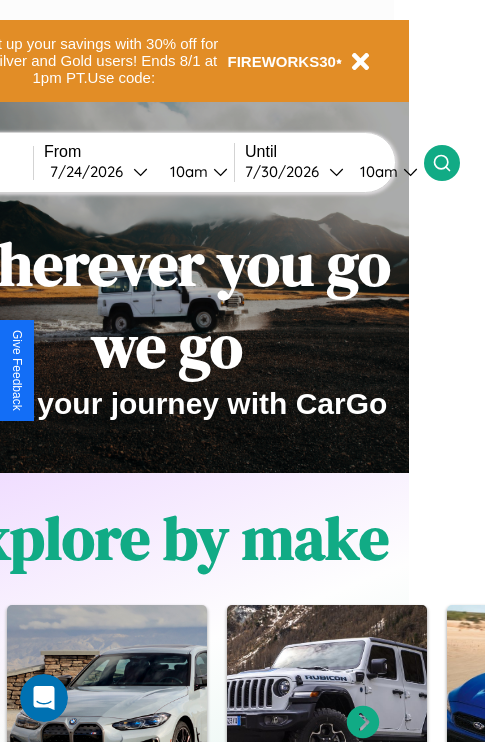 click 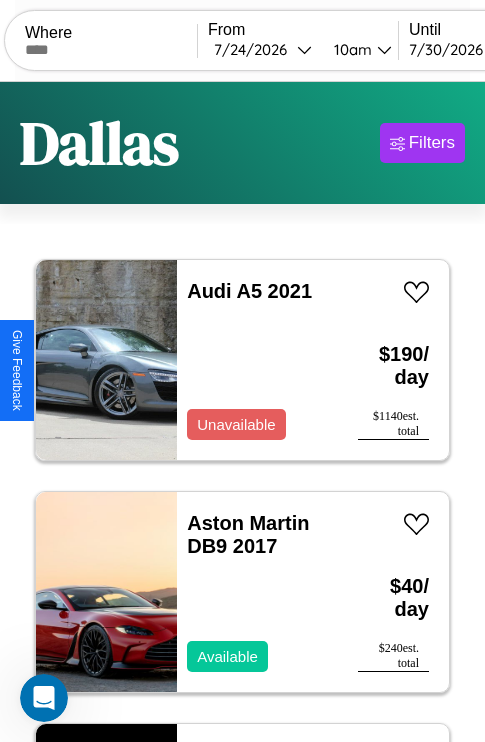scroll, scrollTop: 95, scrollLeft: 0, axis: vertical 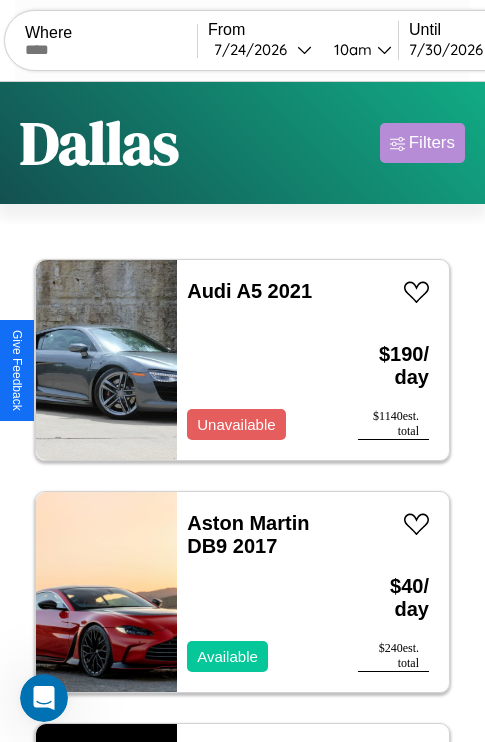 click on "Filters" at bounding box center [432, 143] 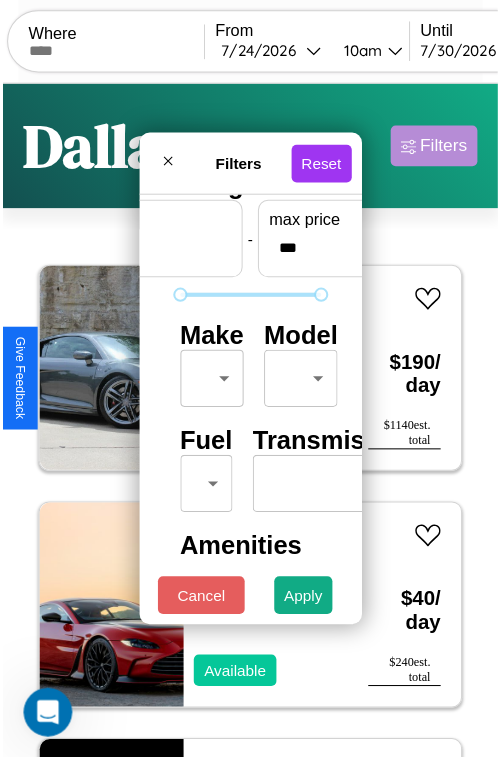 scroll, scrollTop: 59, scrollLeft: 0, axis: vertical 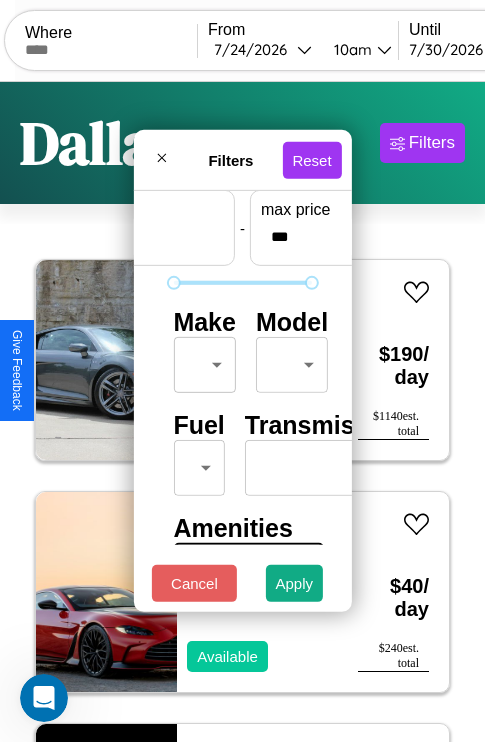 click on "CarGo Where From [DATE] [TIME] Until [DATE] [TIME] Become a Host Login Sign Up [CITY] Filters 28  cars in this area These cars can be picked up in this city. Audi   A5   2021 Unavailable $ 190  / day $ 1140  est. total Aston Martin   DB9   2017 Available $ 40  / day $ 240  est. total Lamborghini   Murcielago   2024 Available $ 60  / day $ 360  est. total Nissan   Cube   2016 Available $ 160  / day $ 960  est. total Volkswagen   Quantum   2016 Available $ 200  / day $ 1200  est. total Infiniti   QX50   2022 Available $ 110  / day $ 660  est. total Ferrari   328 GTS   2014 Available $ 90  / day $ 540  est. total Lexus   TX   2019 Available $ 160  / day $ 960  est. total Infiniti   FX45   2021 Available $ 130  / day $ 780  est. total Lincoln   Mark LT   2019 Available $ 200  / day $ 1200  est. total Mercedes   R-Class   2018 Available $ 200  / day $ 1200  est. total Tesla   Roadster   2016 Available $ 70  / day $ 420  est. total Acura   ILX   2023 Available $ 50  / day $ 300  est. total Subaru     2014" at bounding box center (242, 412) 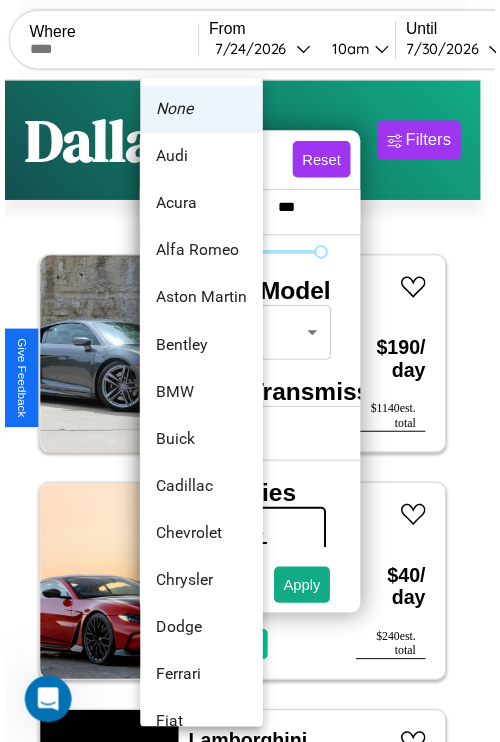 scroll, scrollTop: 134, scrollLeft: 0, axis: vertical 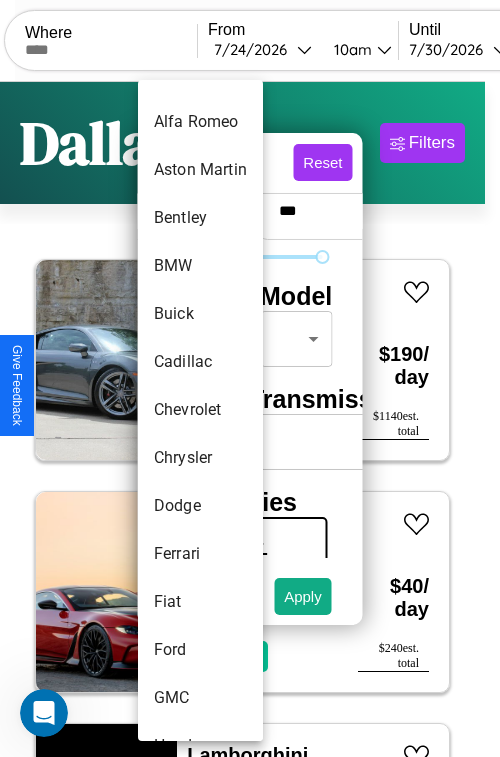 click on "Chevrolet" at bounding box center [200, 410] 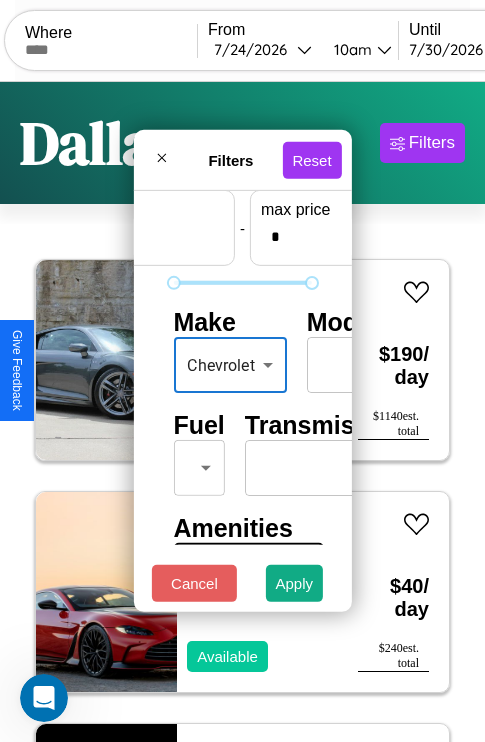 scroll, scrollTop: 59, scrollLeft: 124, axis: both 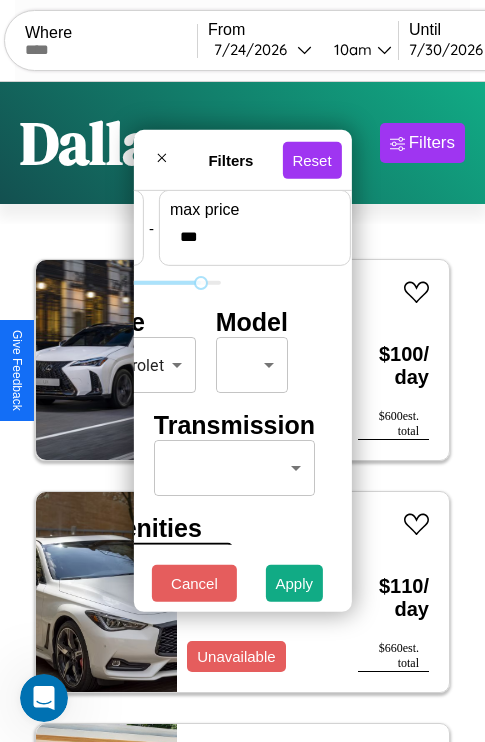 type on "***" 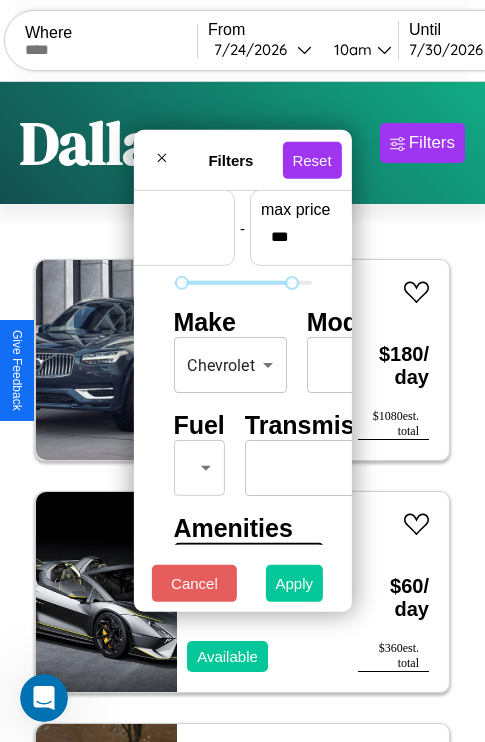 type on "**" 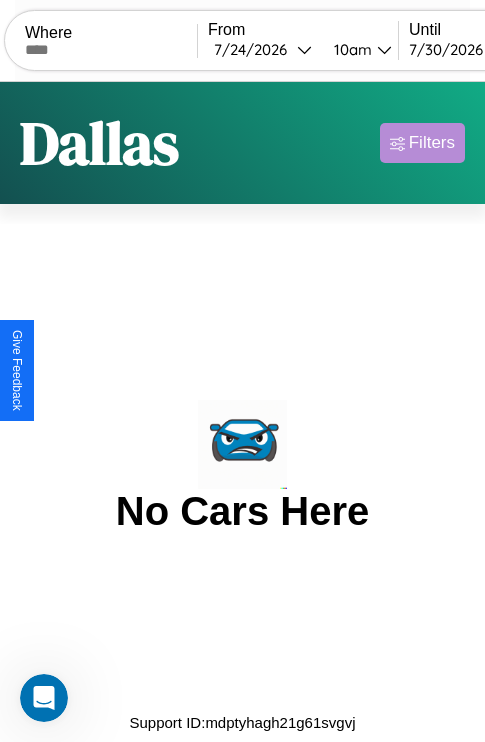 click on "Filters" at bounding box center (432, 143) 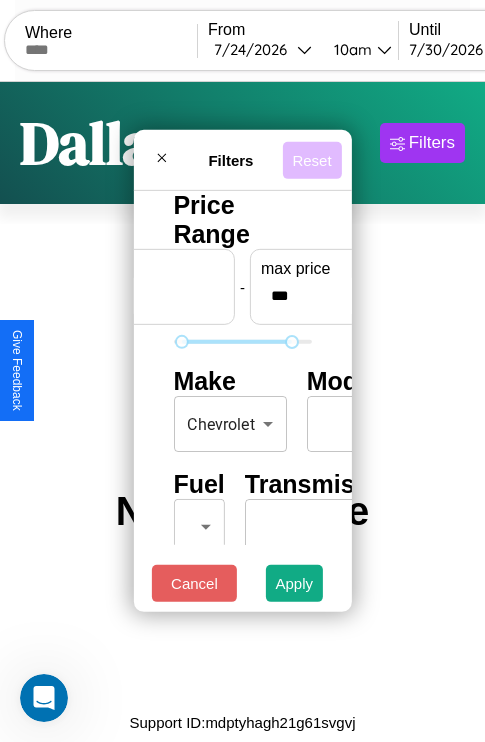 click on "Reset" at bounding box center (311, 159) 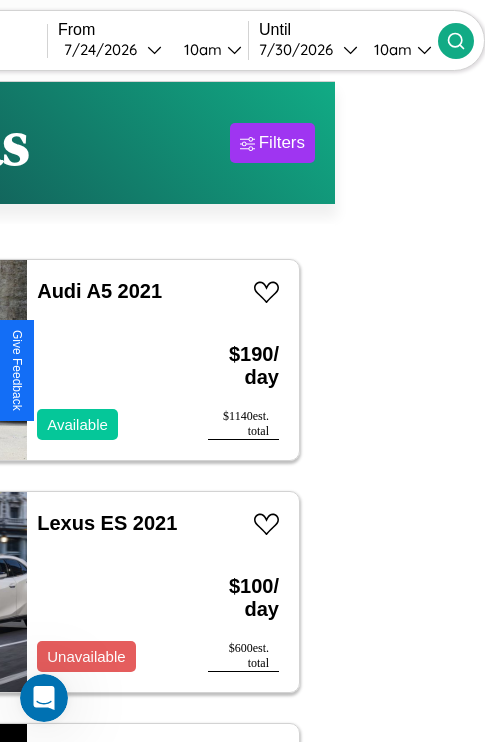 type on "*********" 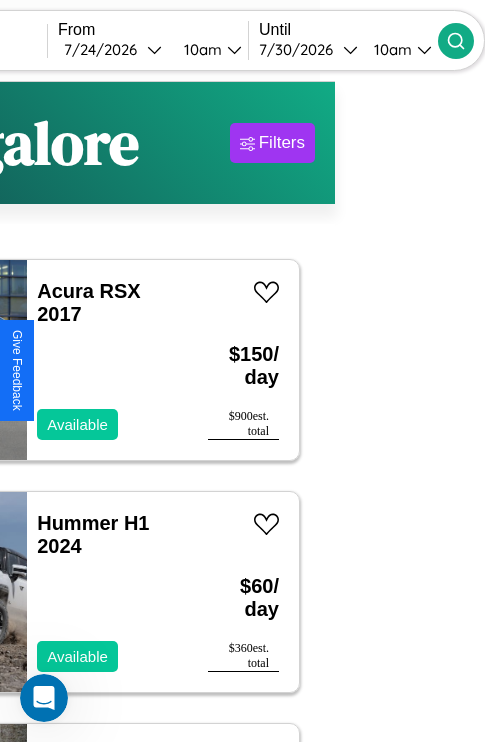 scroll, scrollTop: 95, scrollLeft: 35, axis: both 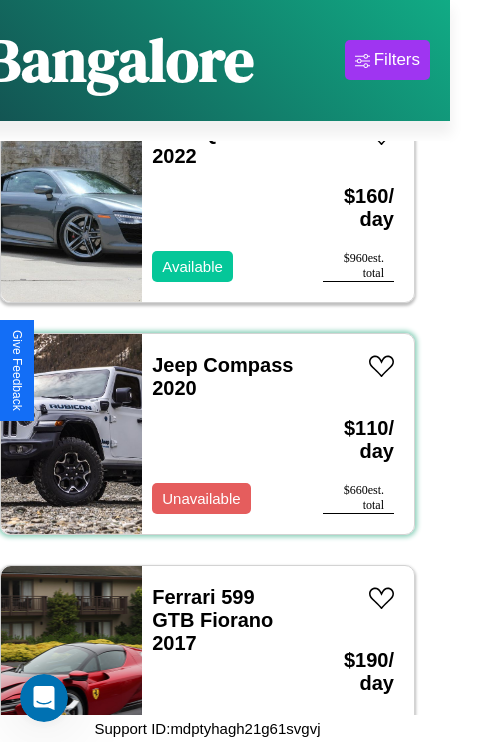 click on "Jeep   Compass   2020 Unavailable" at bounding box center (222, 434) 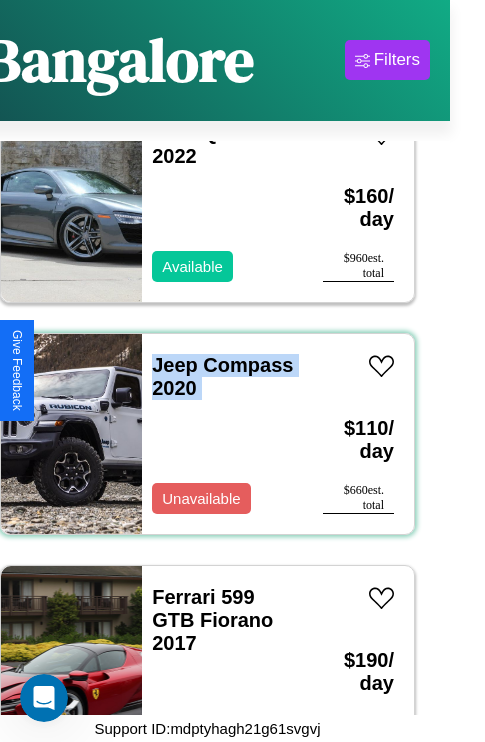 click on "Jeep   Compass   2020 Unavailable" at bounding box center (222, 434) 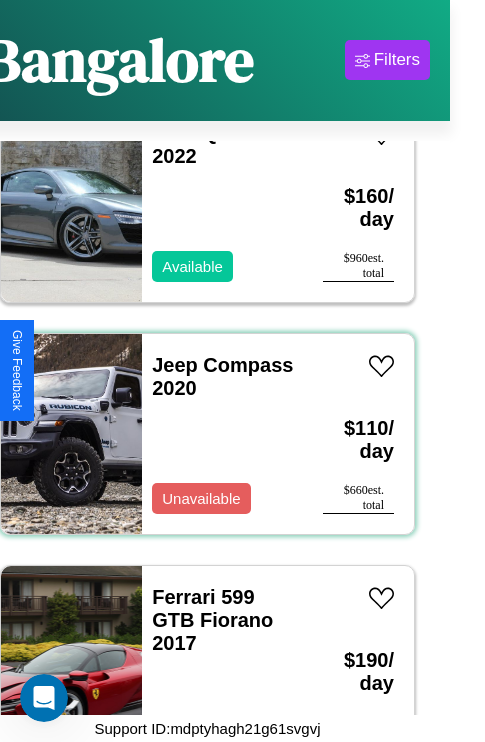 click on "Jeep   Compass   2020 Unavailable" at bounding box center [222, 434] 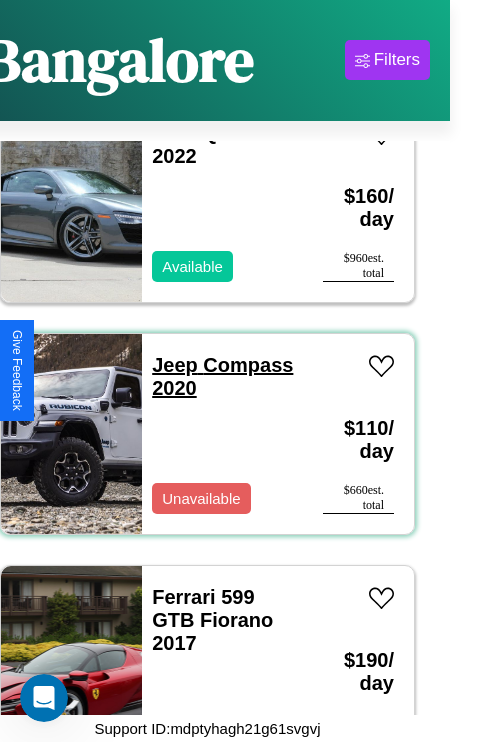 click on "Jeep   Compass   2020" at bounding box center (222, 376) 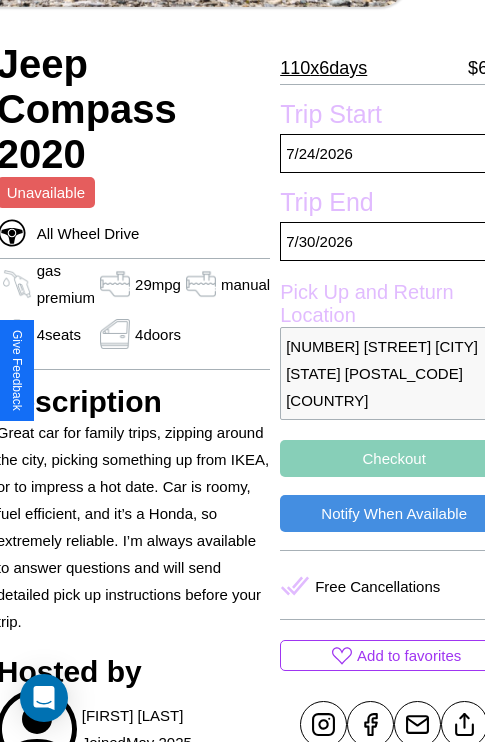 scroll, scrollTop: 377, scrollLeft: 91, axis: both 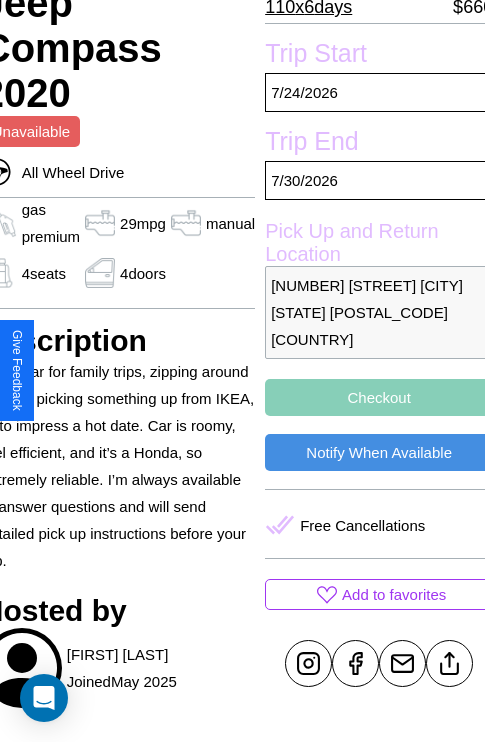 click on "Checkout" at bounding box center [379, 397] 